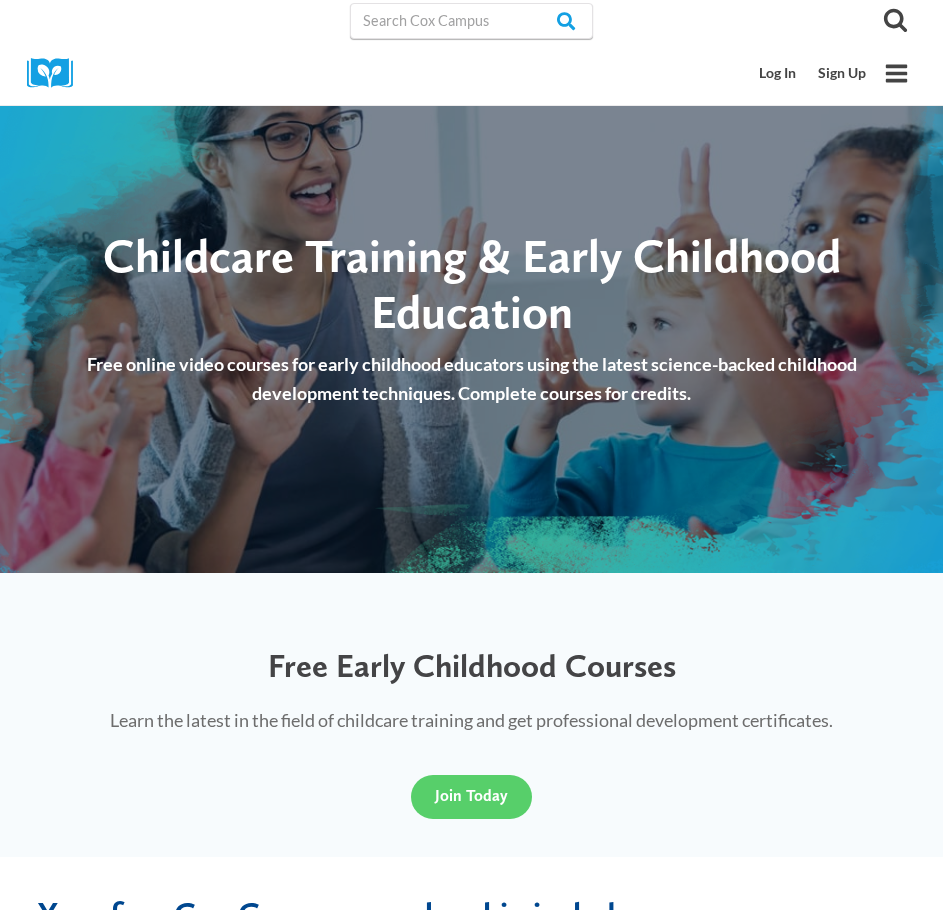 scroll, scrollTop: 113, scrollLeft: 0, axis: vertical 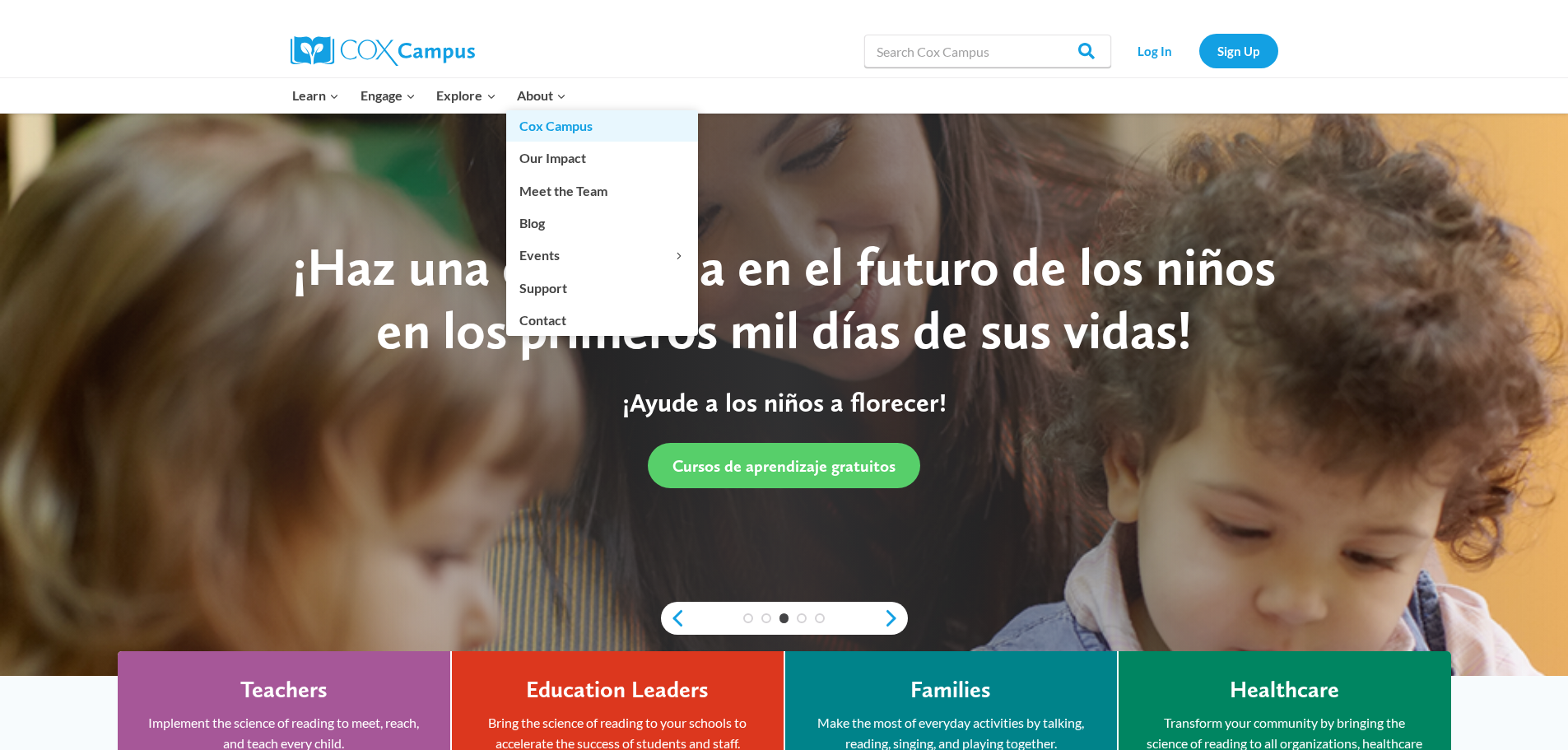 click on "Cox Campus" at bounding box center [602, 126] 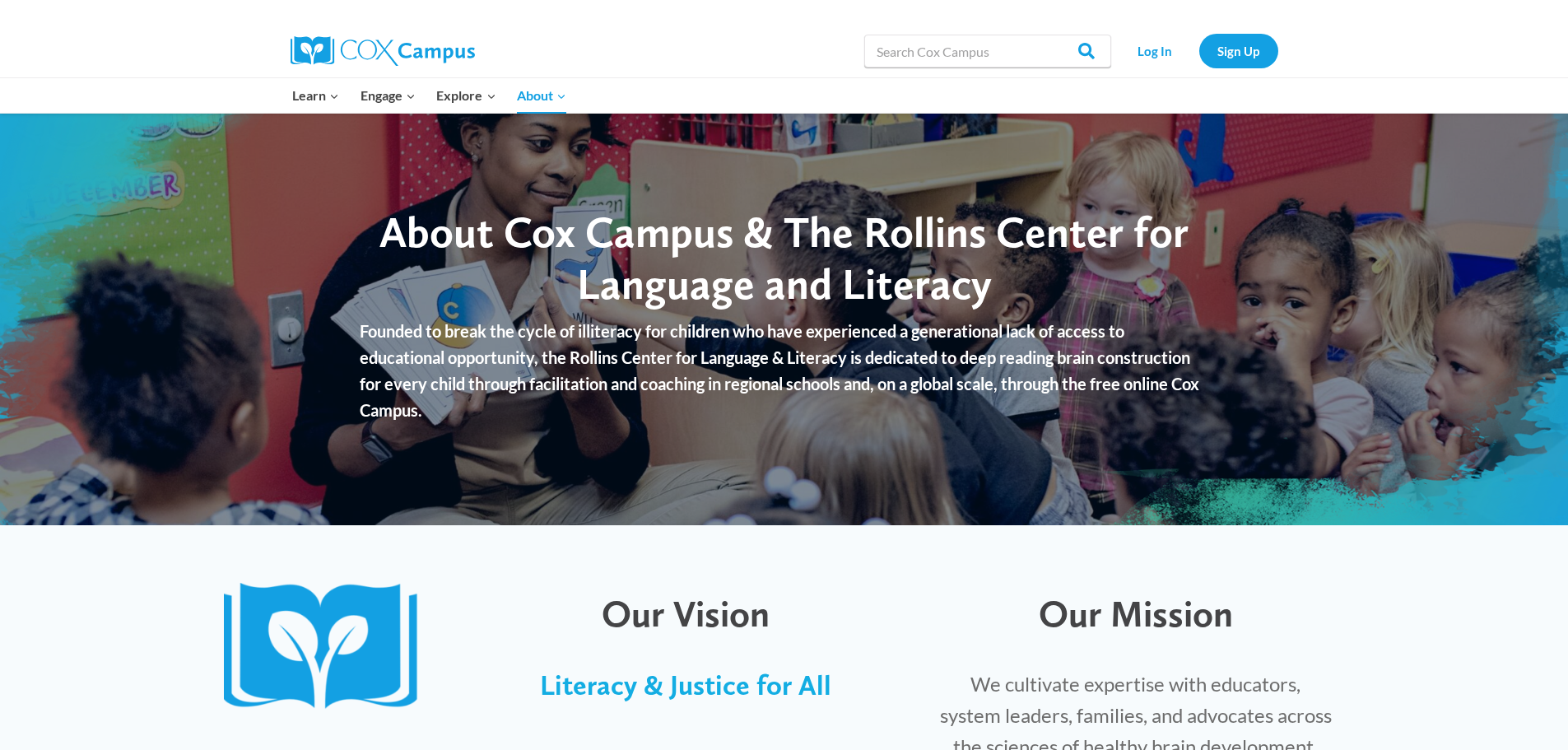 scroll, scrollTop: 0, scrollLeft: 0, axis: both 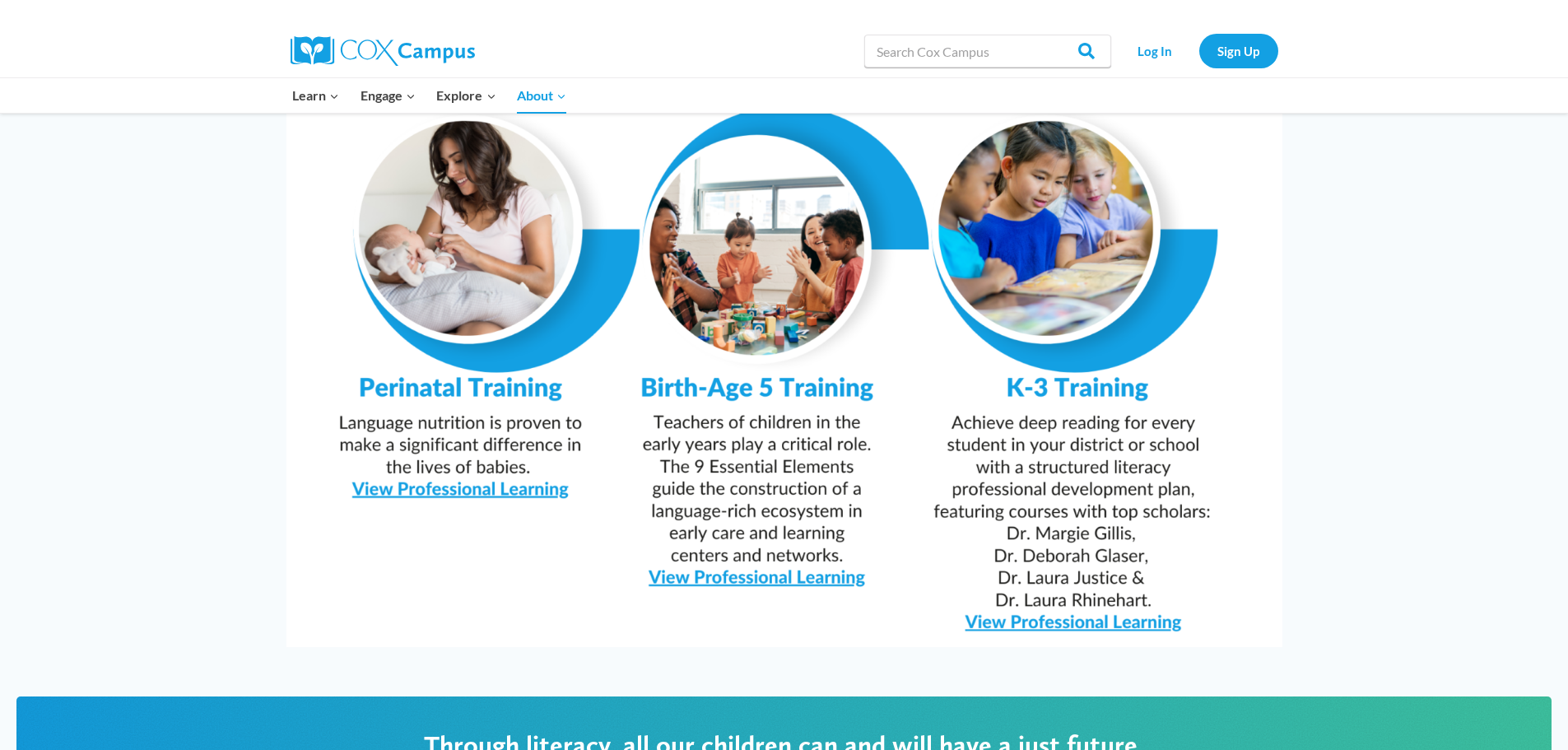 click at bounding box center [784, 294] 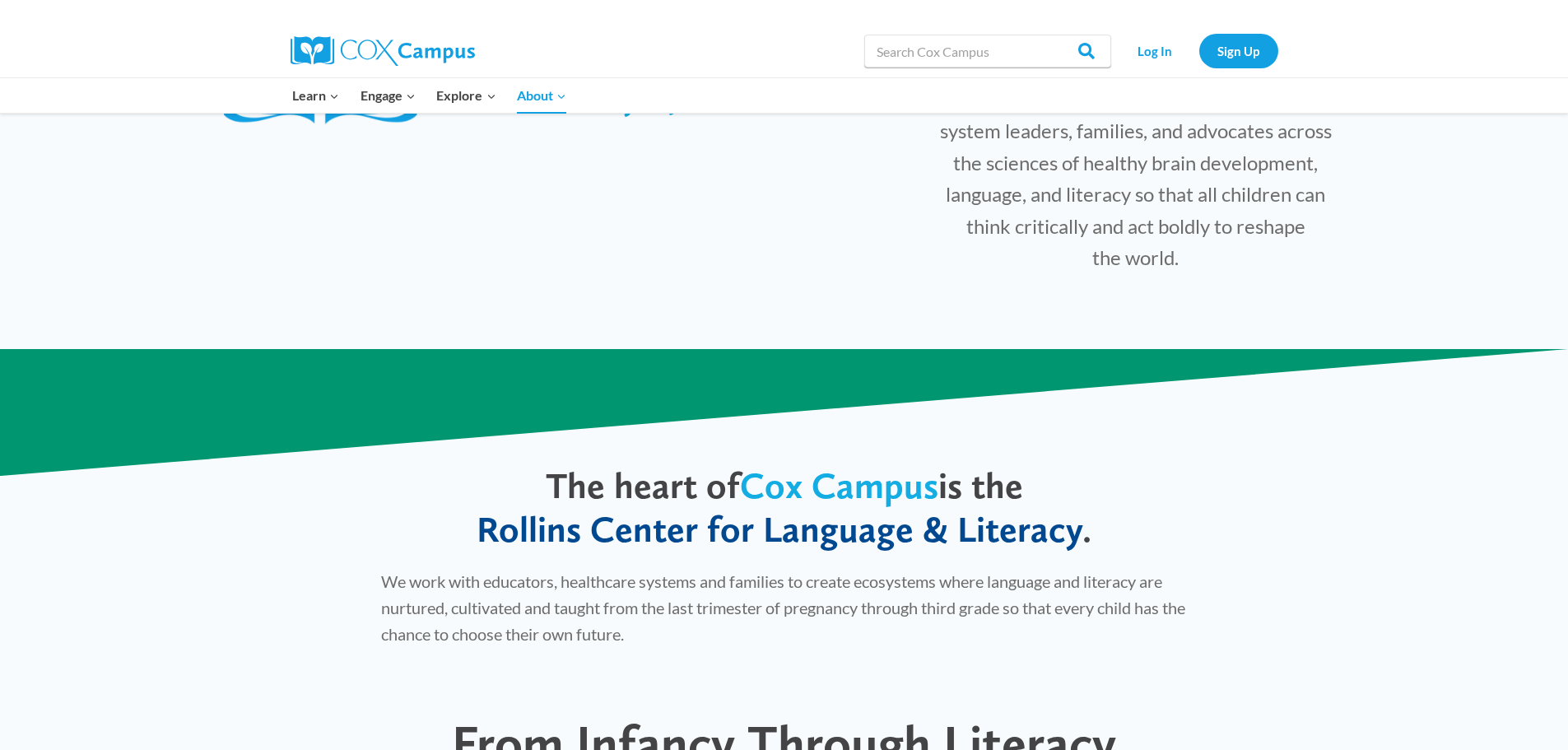 scroll, scrollTop: 659, scrollLeft: 0, axis: vertical 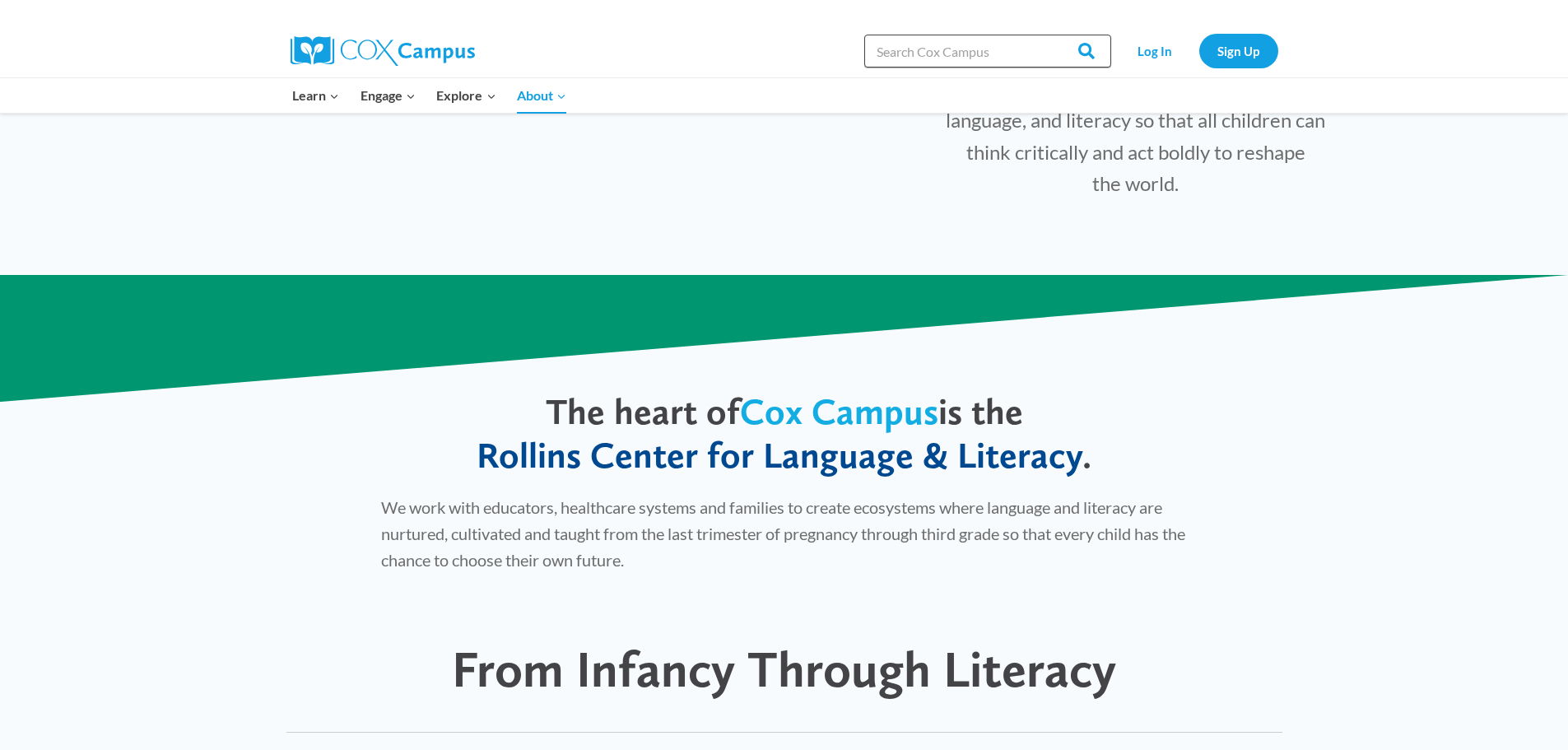 click on "Search in https://coxcampus.org/" at bounding box center (988, 51) 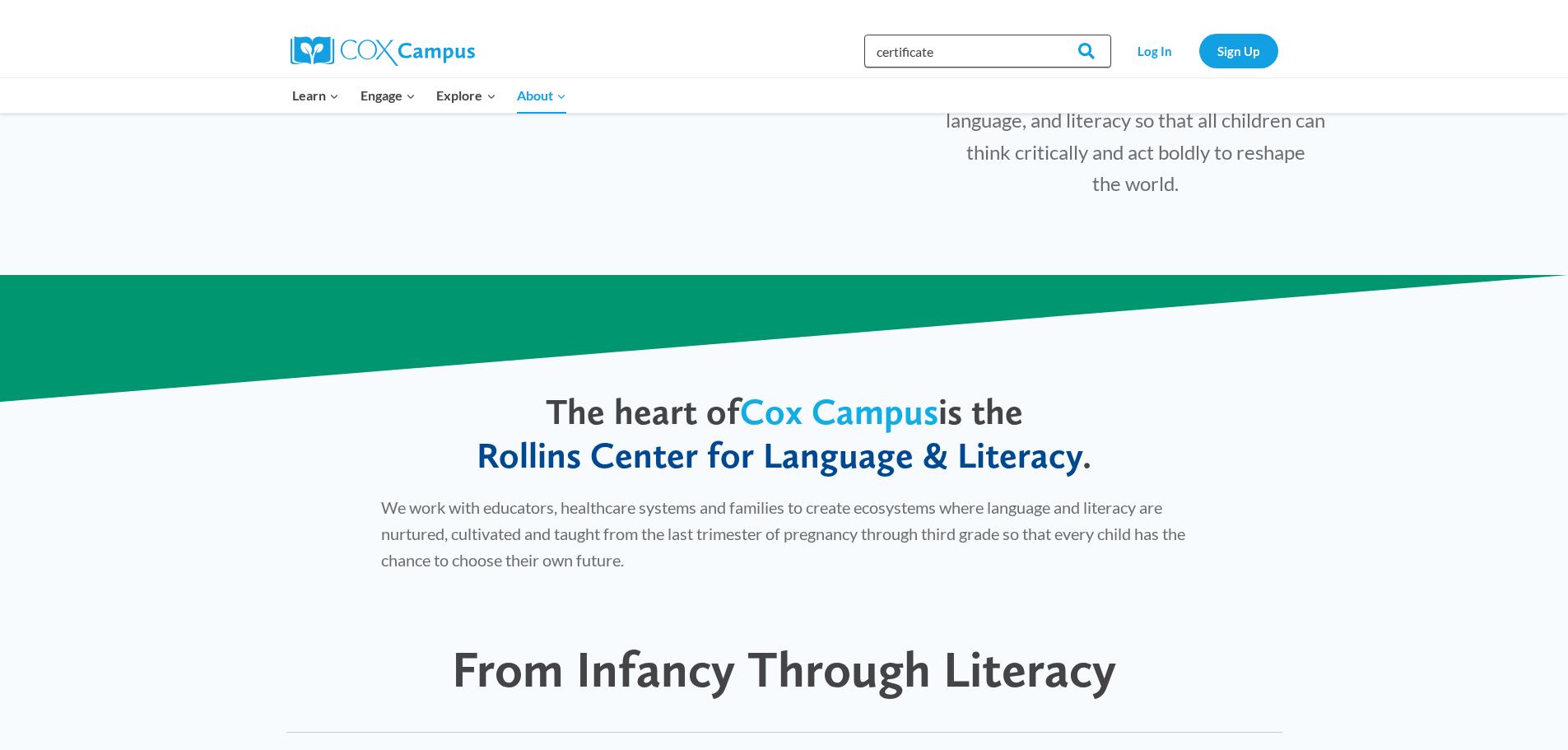 type on "certificate" 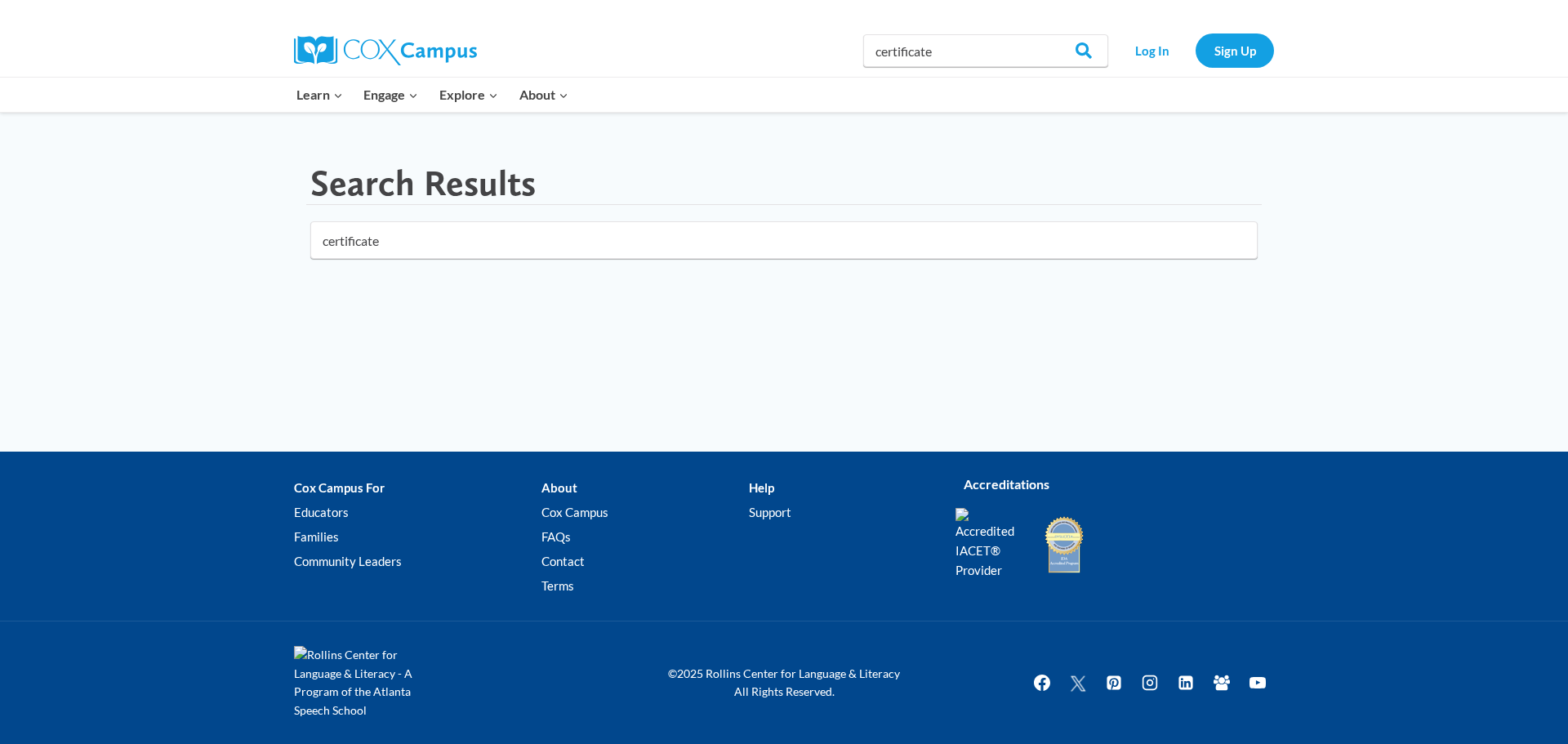scroll, scrollTop: 0, scrollLeft: 0, axis: both 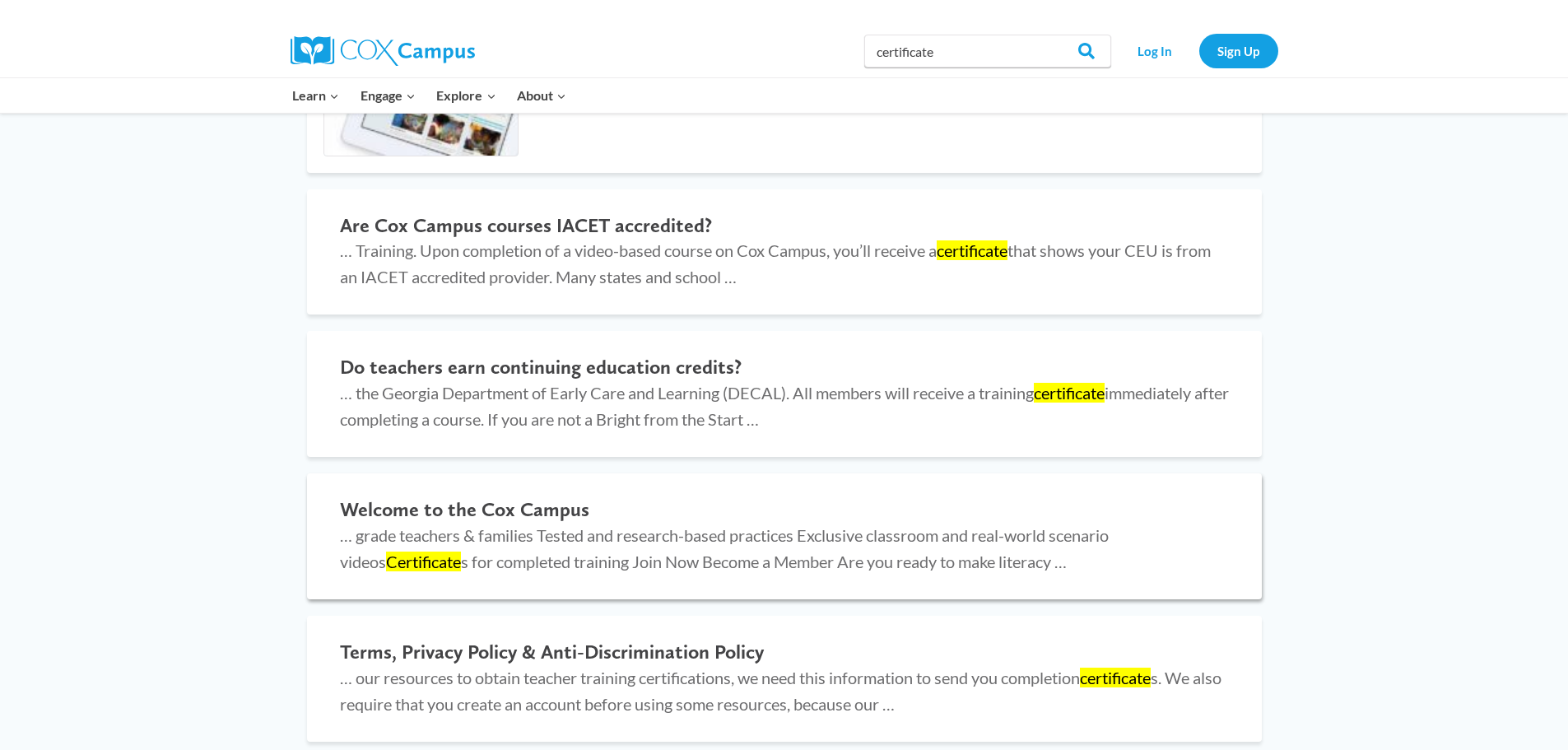 click on "Welcome to the Cox Campus" at bounding box center (784, 510) 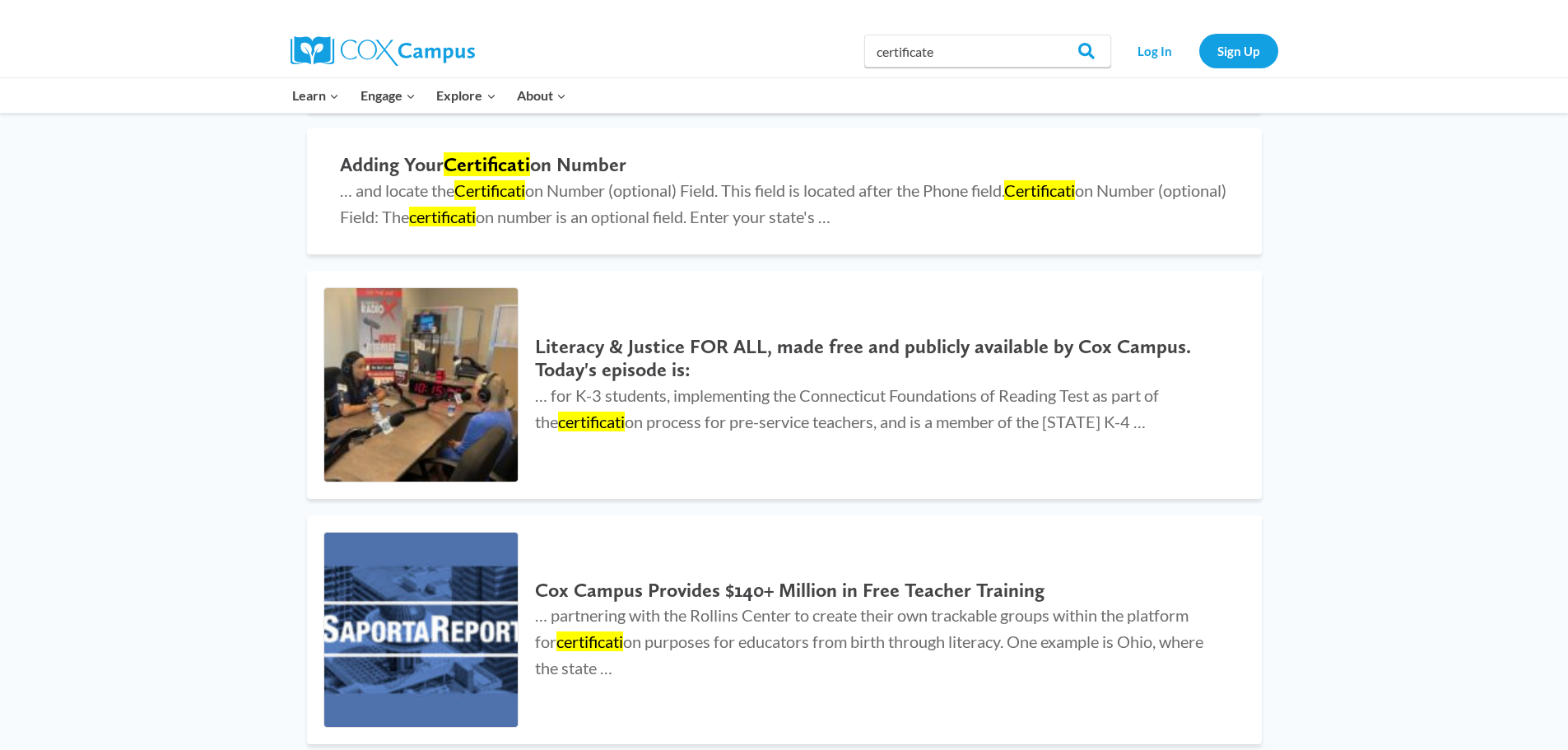 scroll, scrollTop: 2058, scrollLeft: 0, axis: vertical 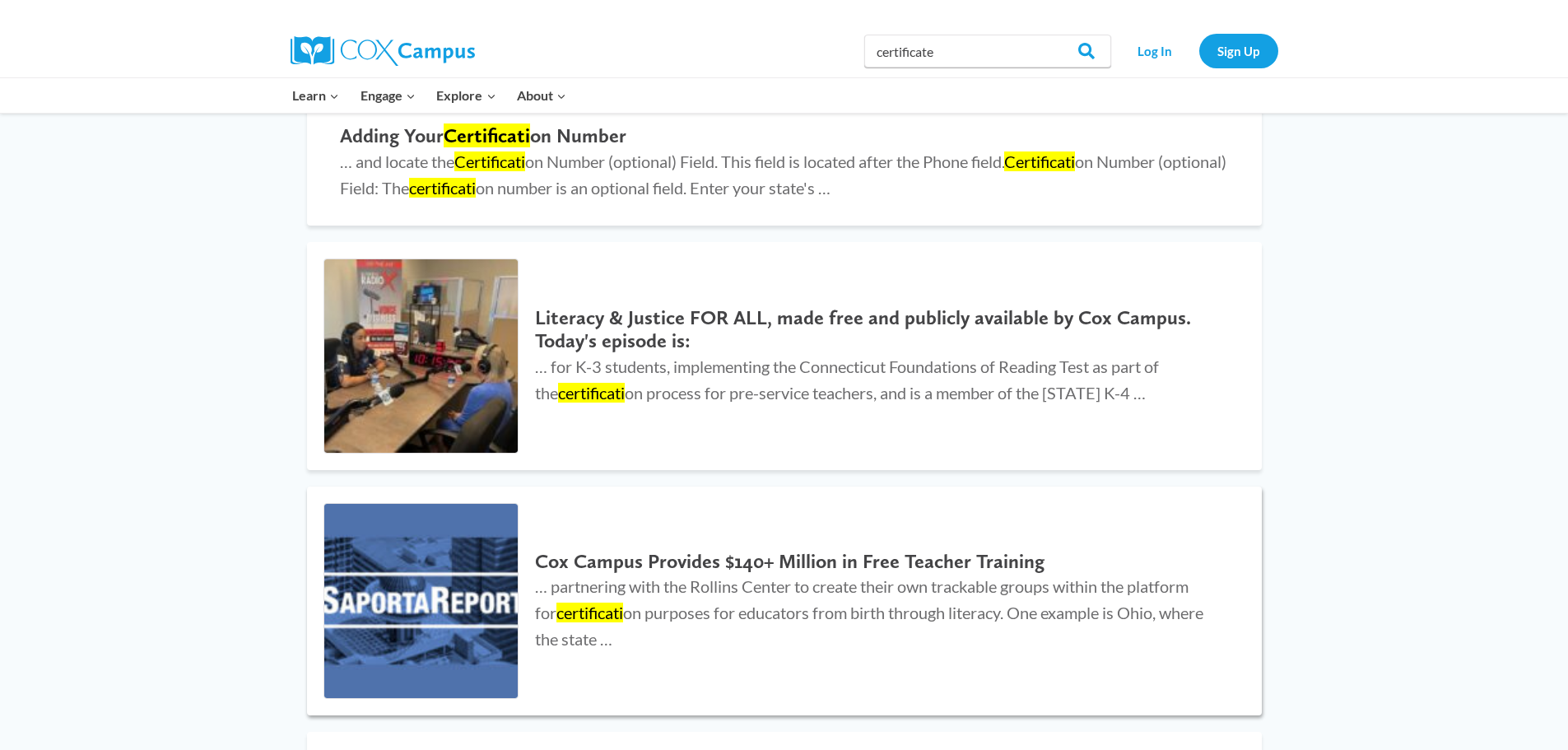 drag, startPoint x: 649, startPoint y: 557, endPoint x: 672, endPoint y: 559, distance: 23.086793 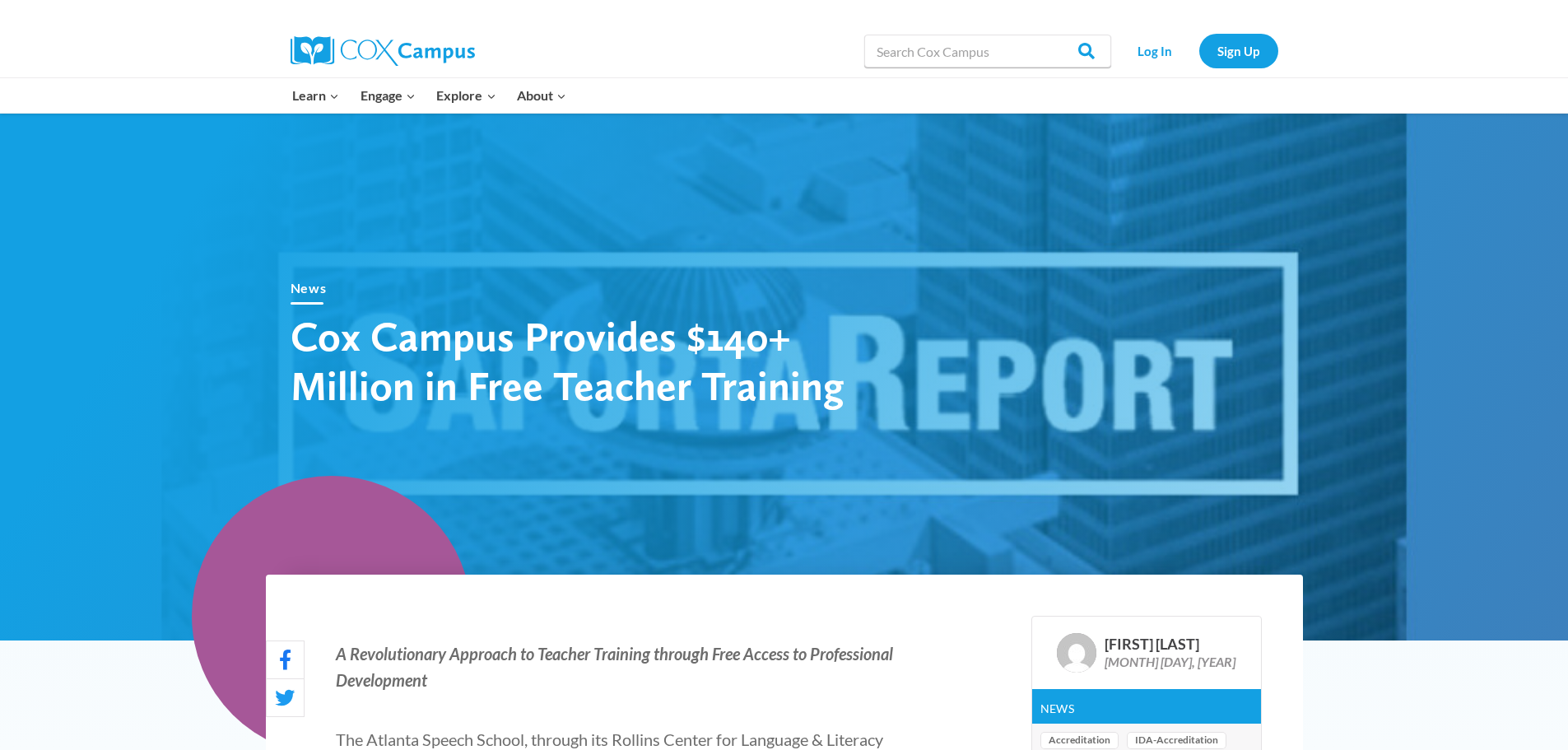 scroll, scrollTop: 0, scrollLeft: 0, axis: both 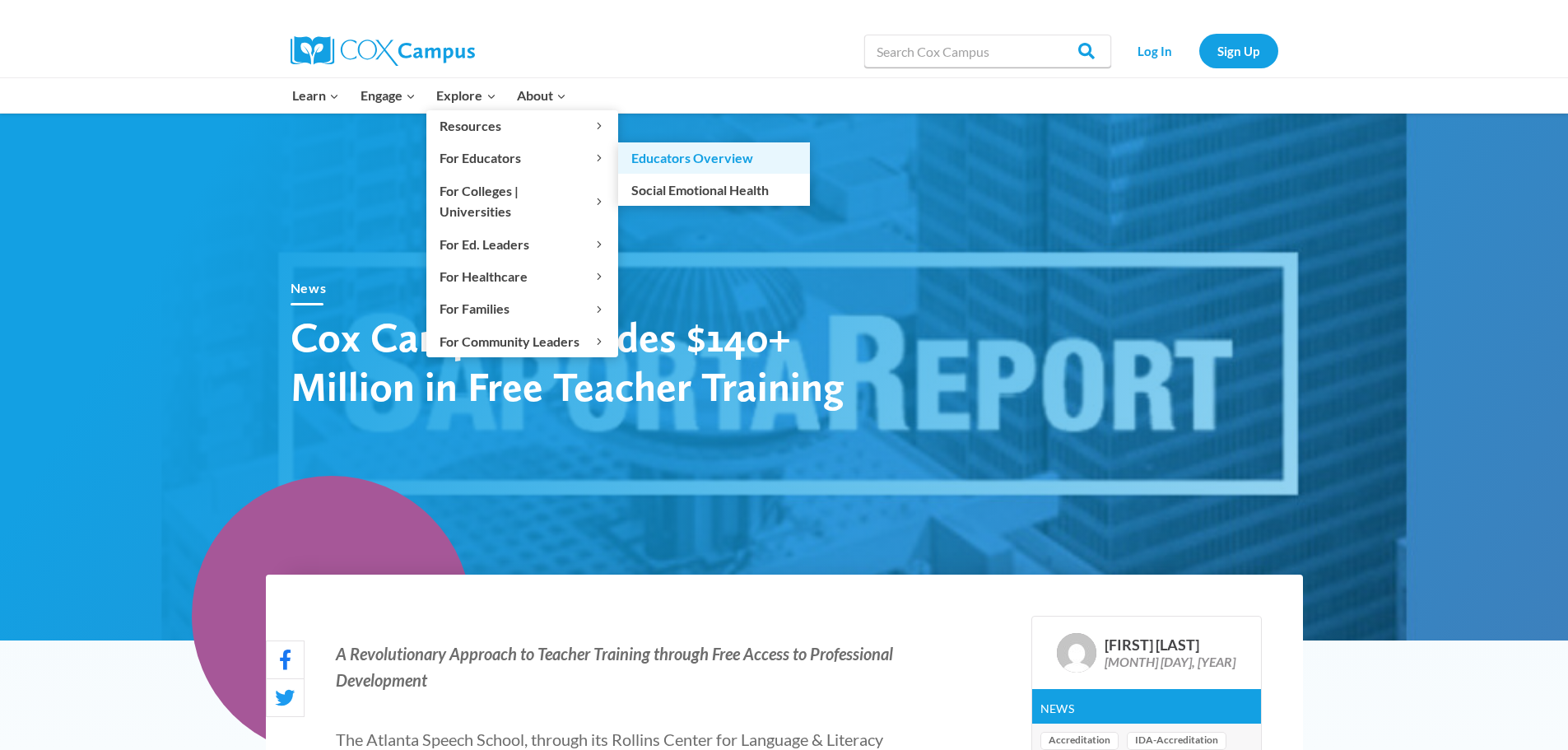 click on "Educators Overview" at bounding box center [714, 158] 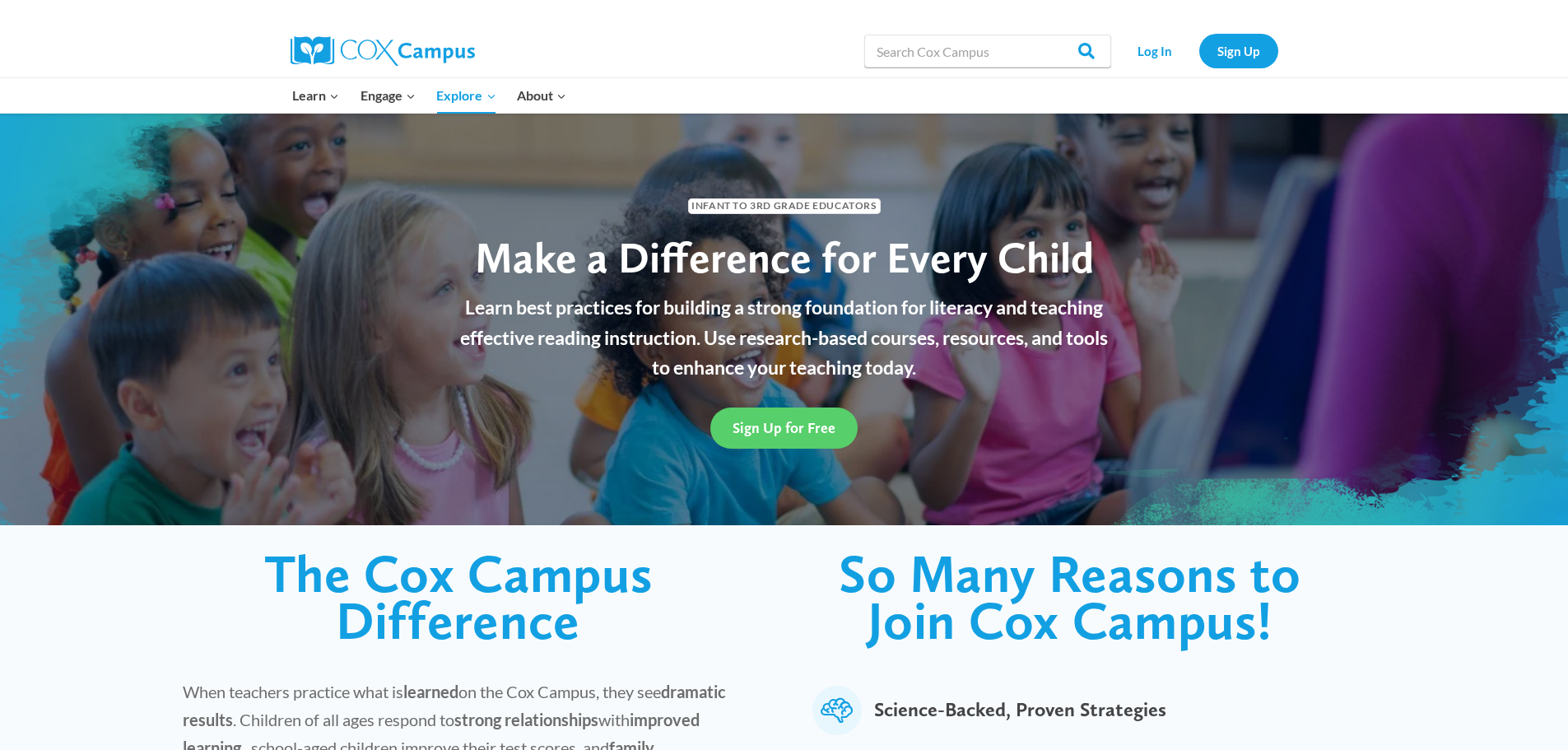scroll, scrollTop: 0, scrollLeft: 0, axis: both 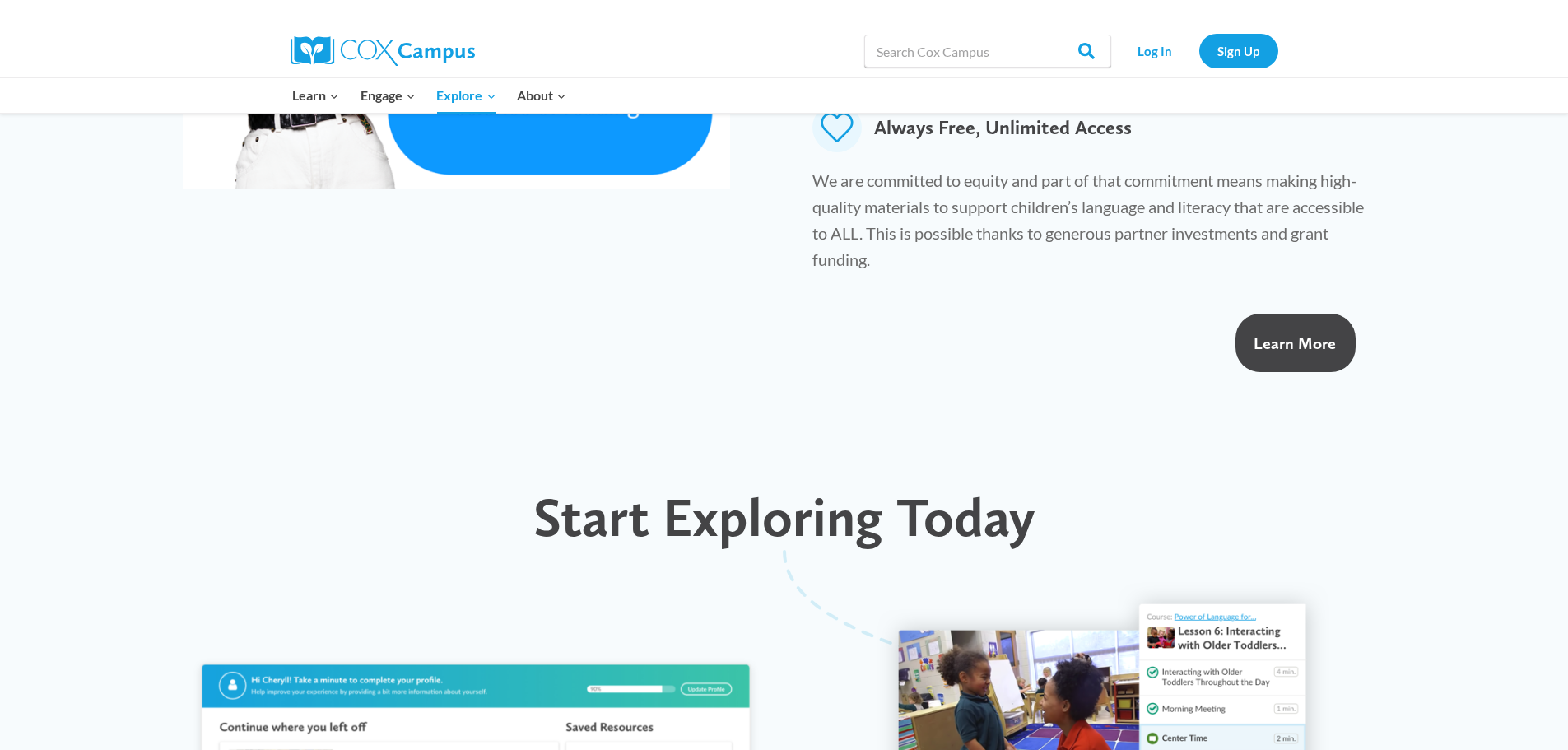 click on "Learn More" at bounding box center [1296, 342] 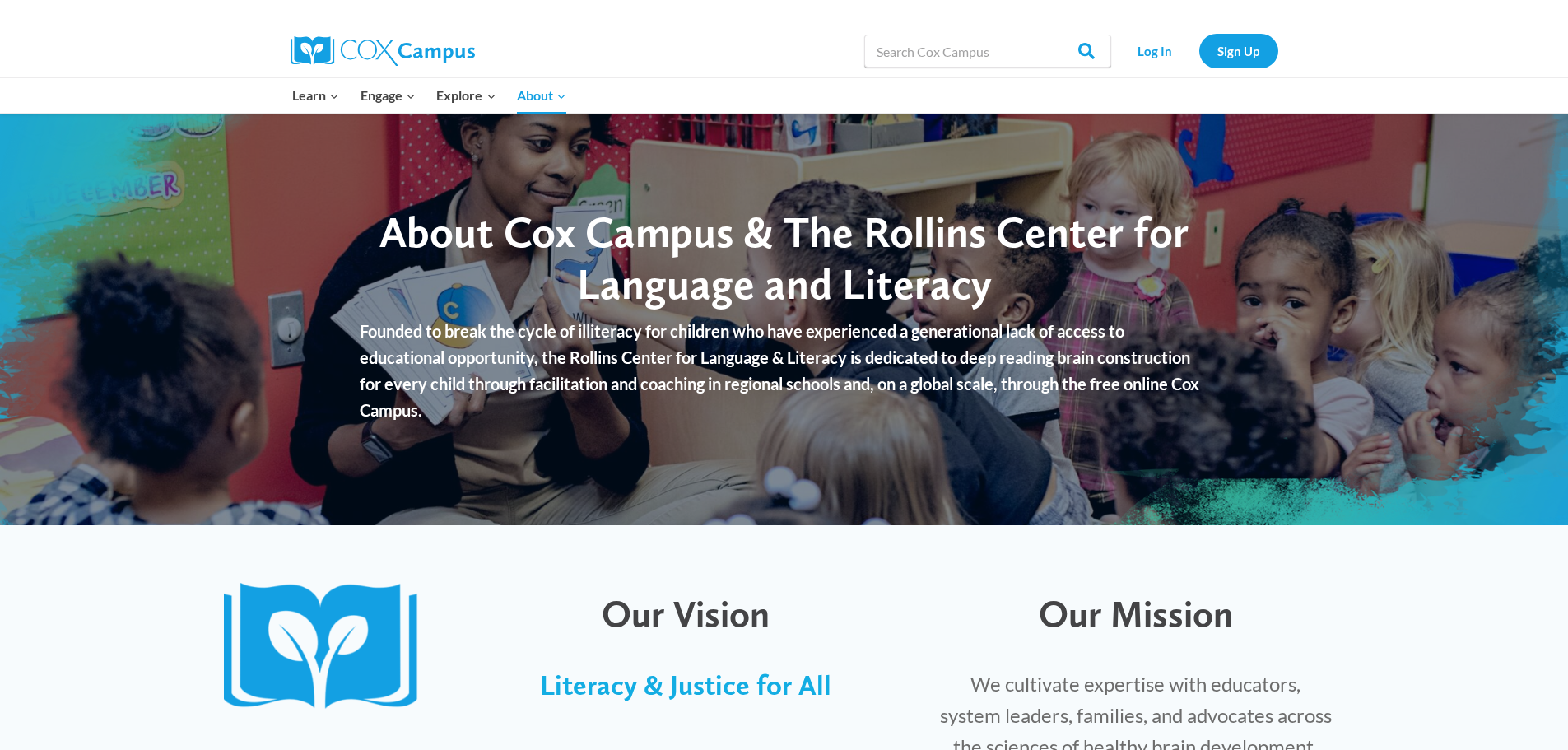 scroll, scrollTop: 0, scrollLeft: 0, axis: both 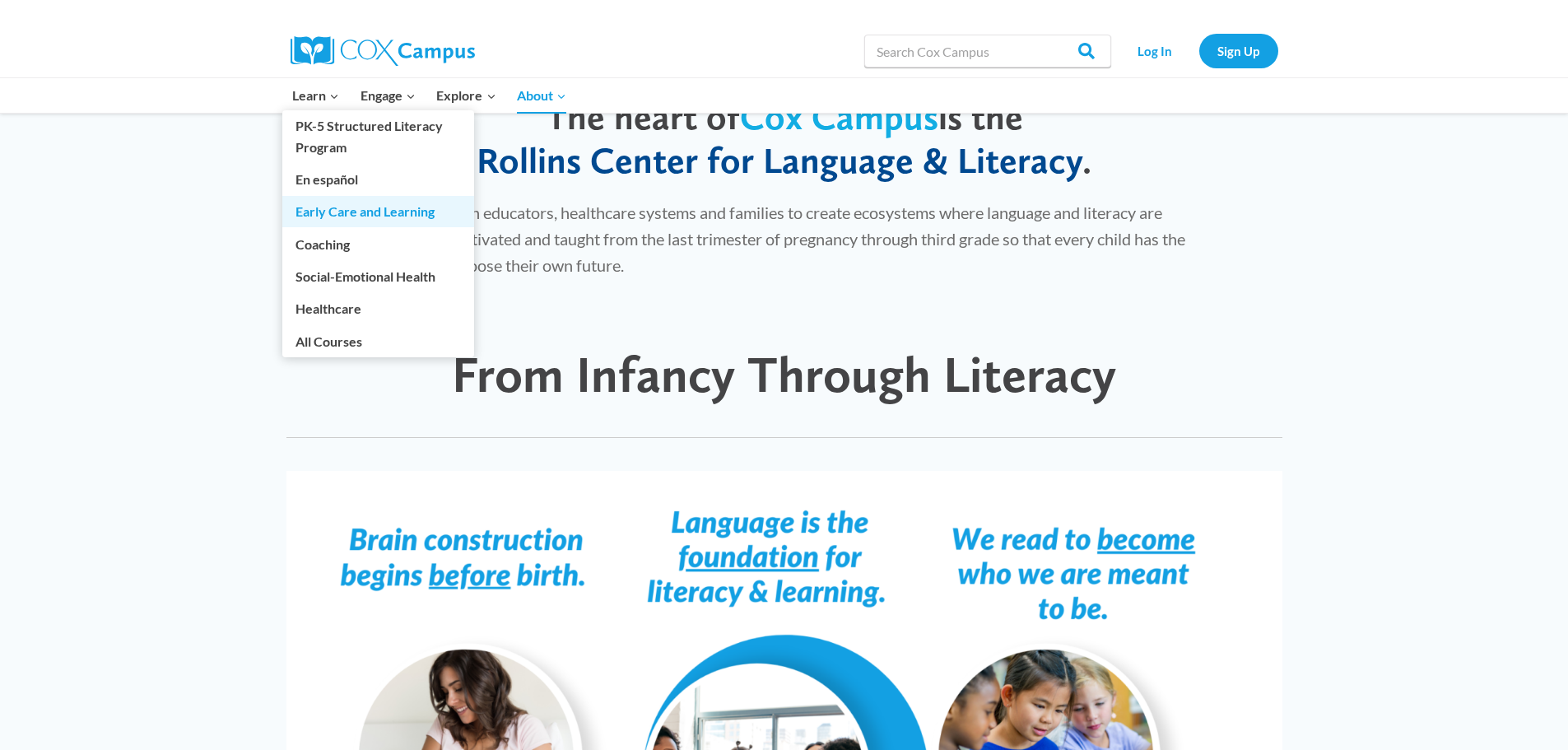 click on "Early Care and Learning" at bounding box center (378, 212) 